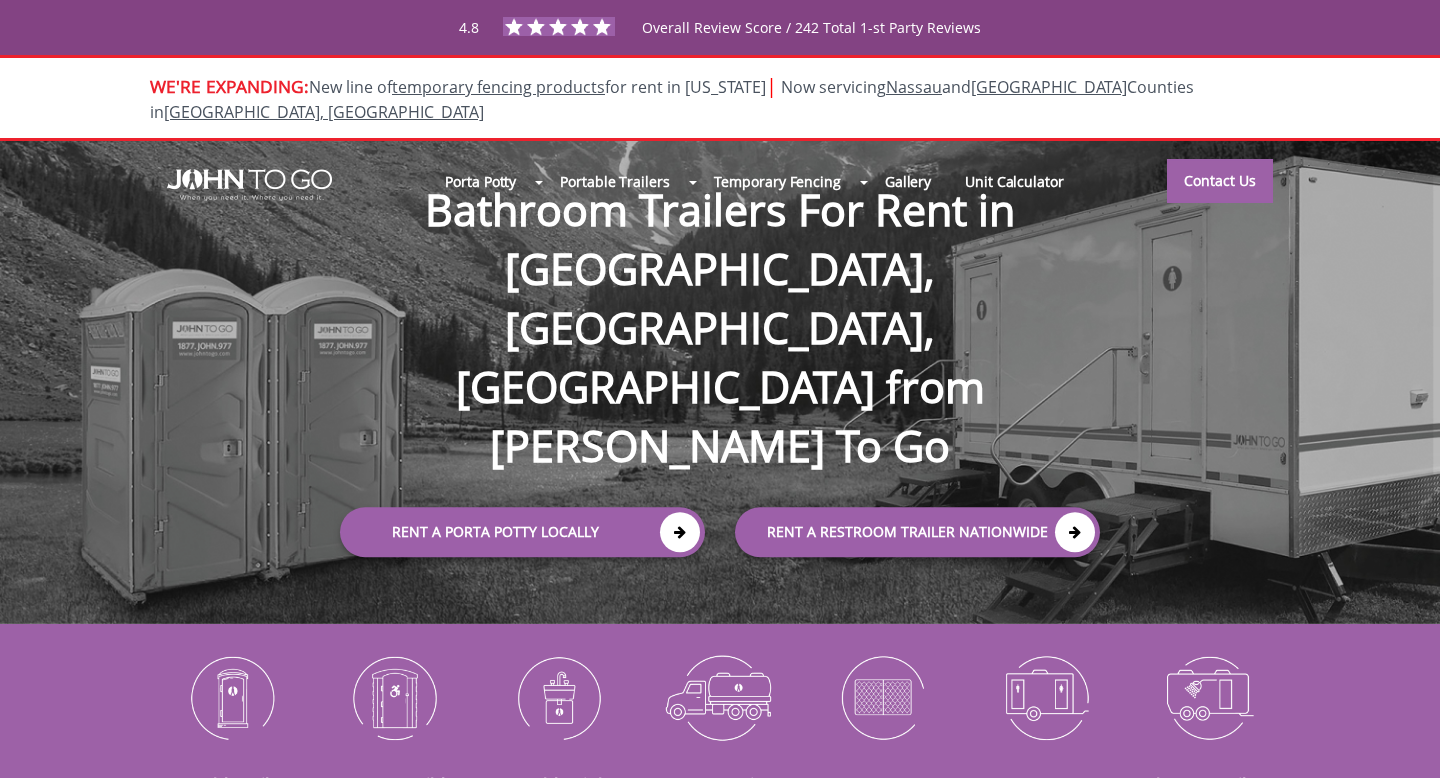 scroll, scrollTop: 0, scrollLeft: 0, axis: both 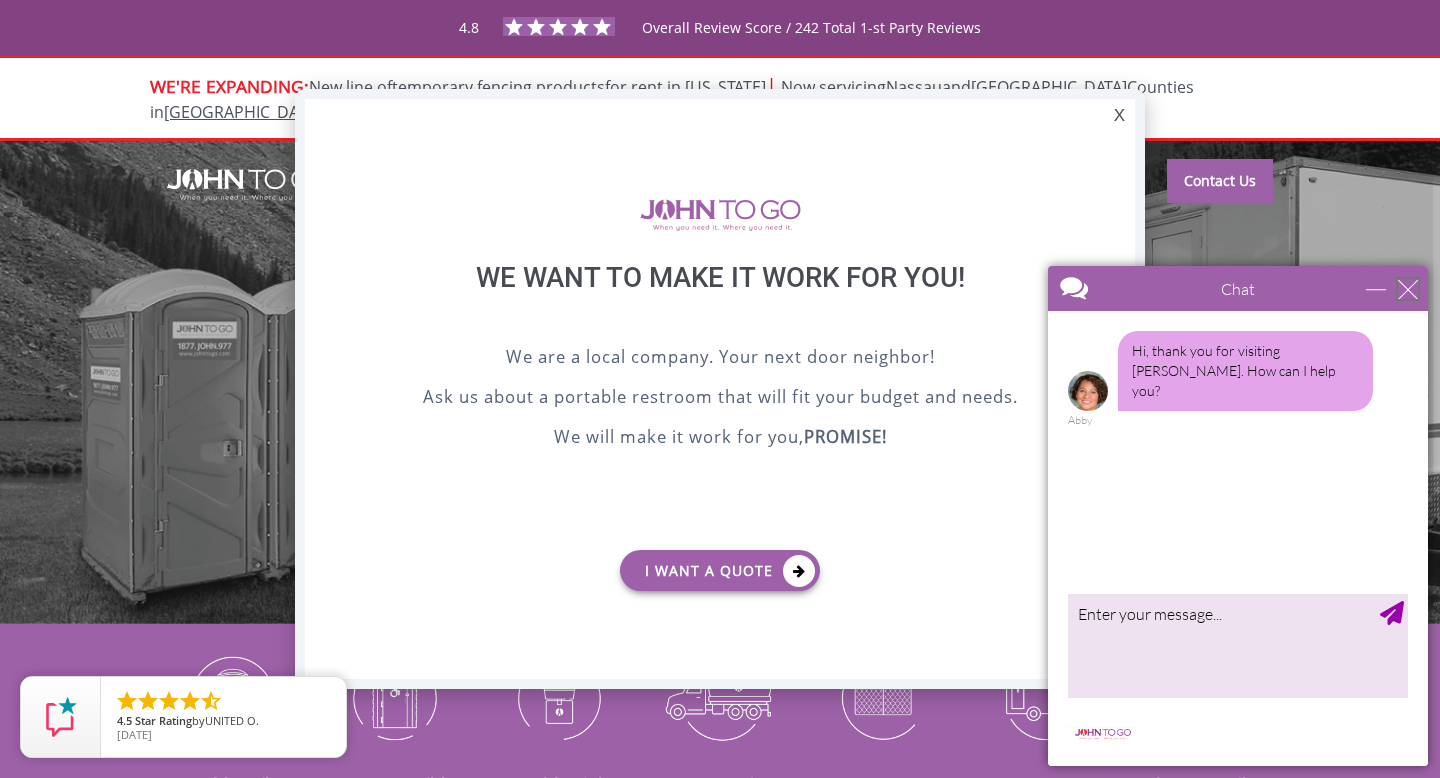 click at bounding box center [1408, 289] 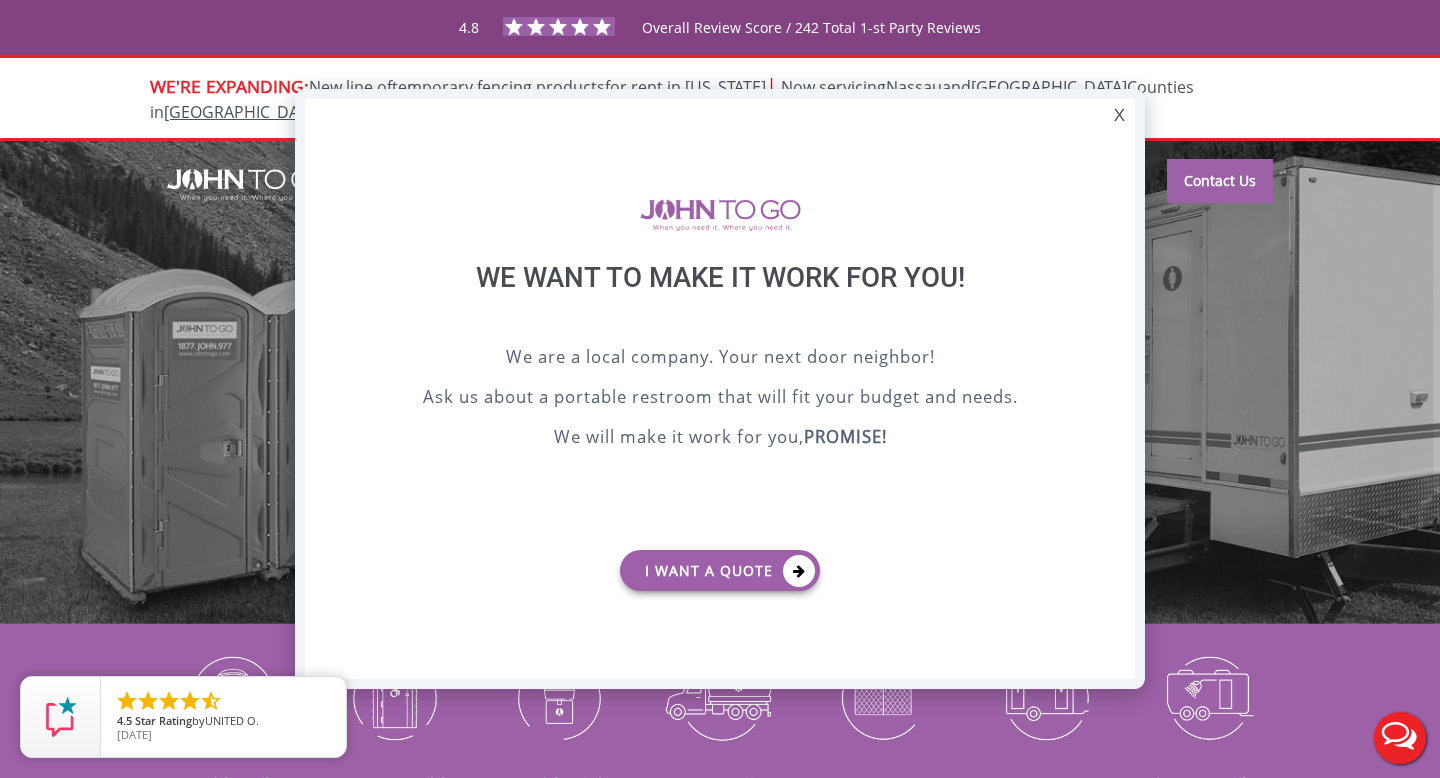 scroll, scrollTop: 0, scrollLeft: 0, axis: both 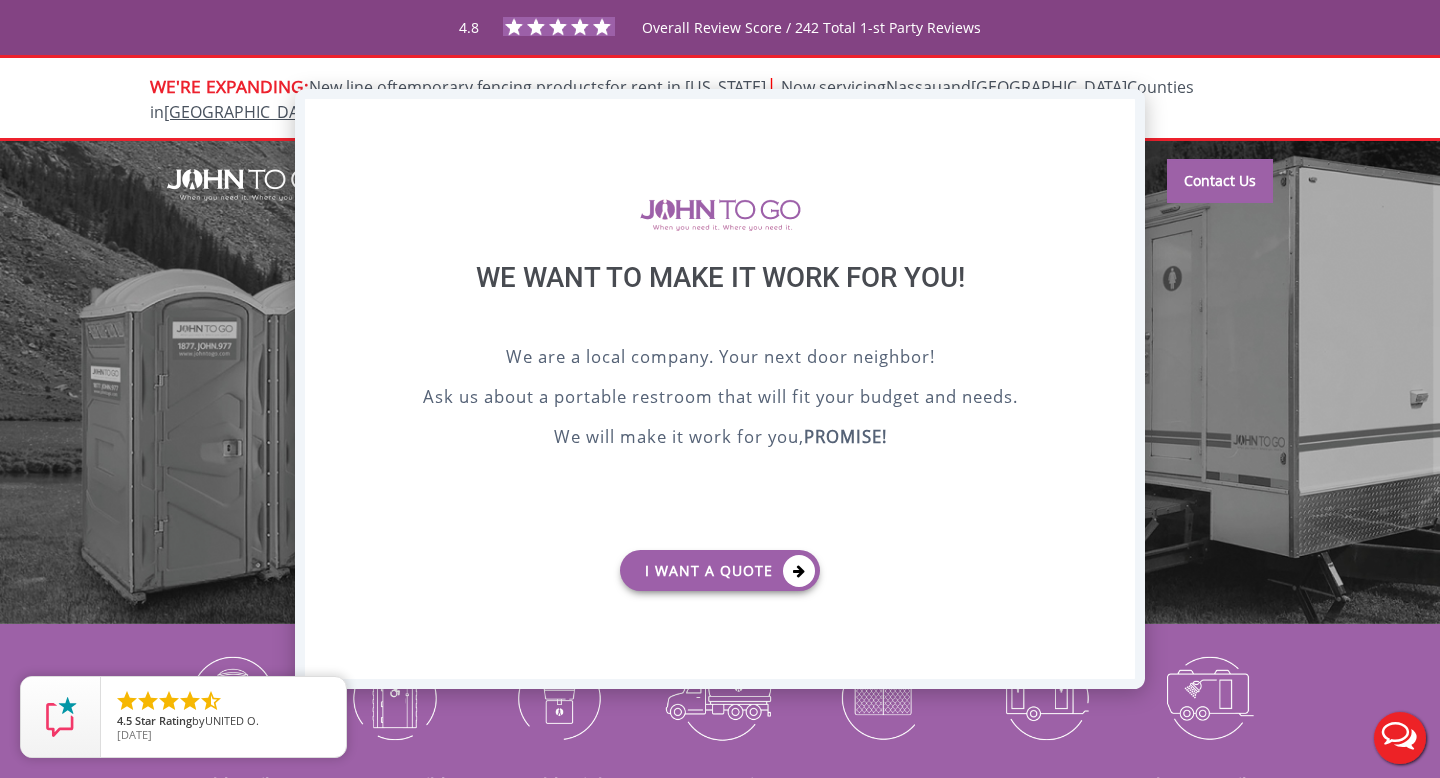 click on "X" at bounding box center [1119, 116] 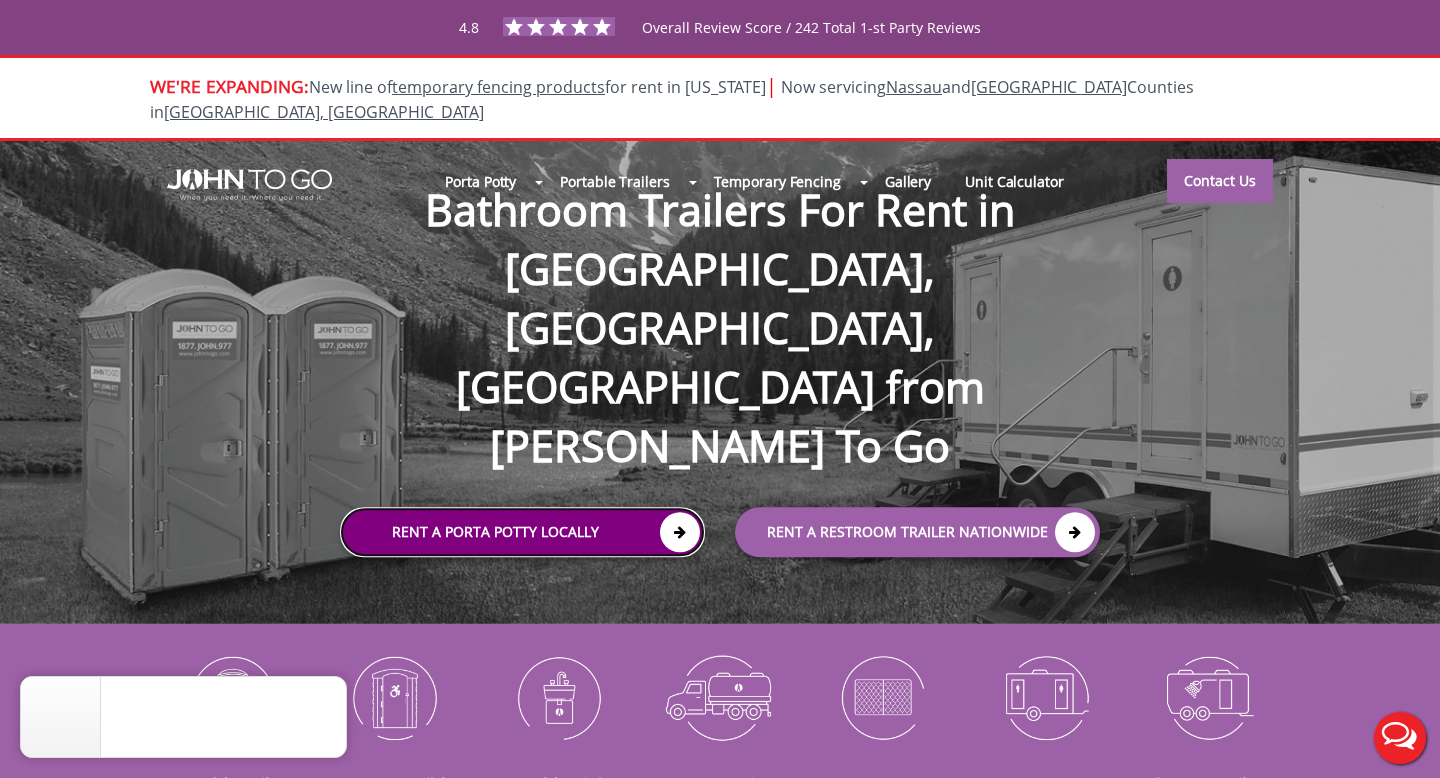 click on "Rent a Porta Potty Locally" at bounding box center (522, 532) 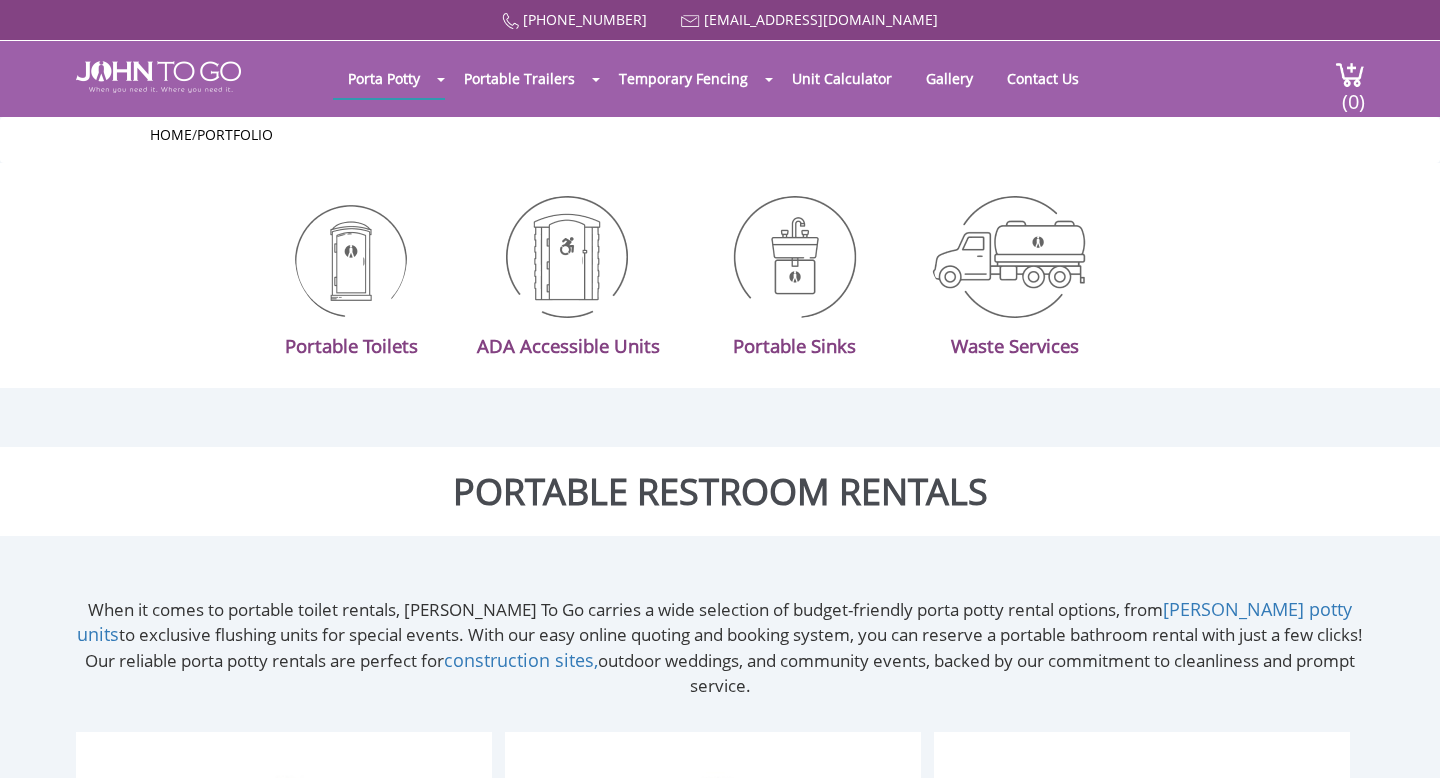 scroll, scrollTop: 0, scrollLeft: 0, axis: both 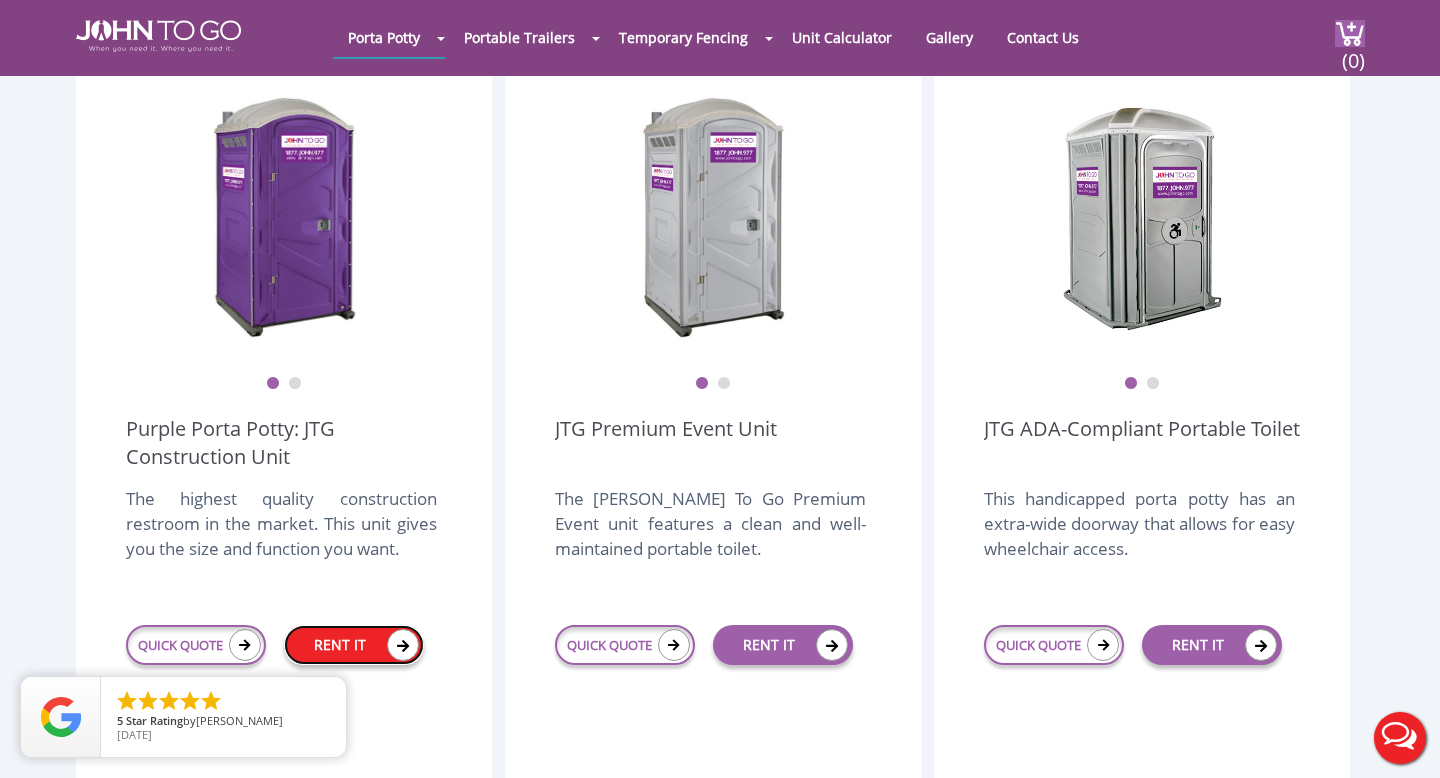 click on "RENT IT" at bounding box center [354, 645] 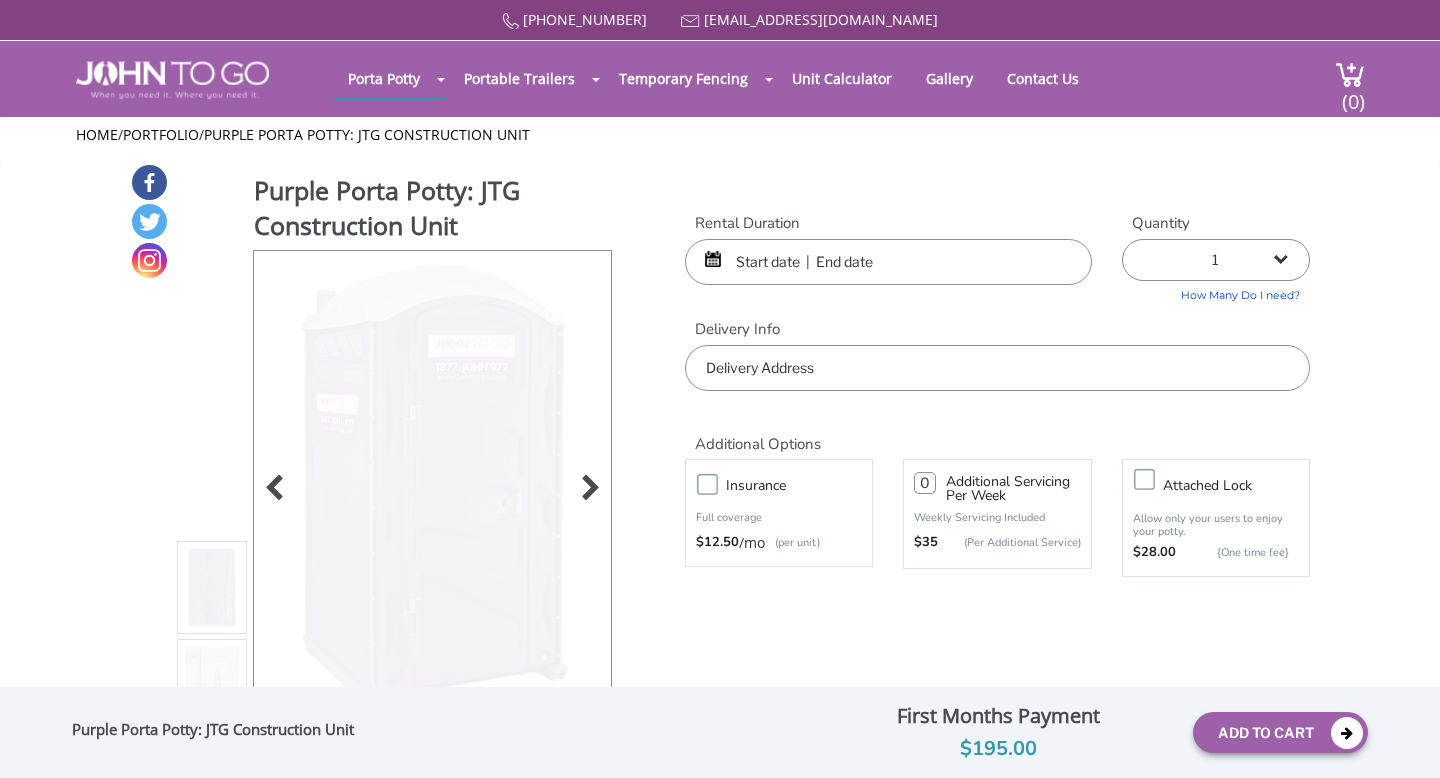 scroll, scrollTop: 0, scrollLeft: 0, axis: both 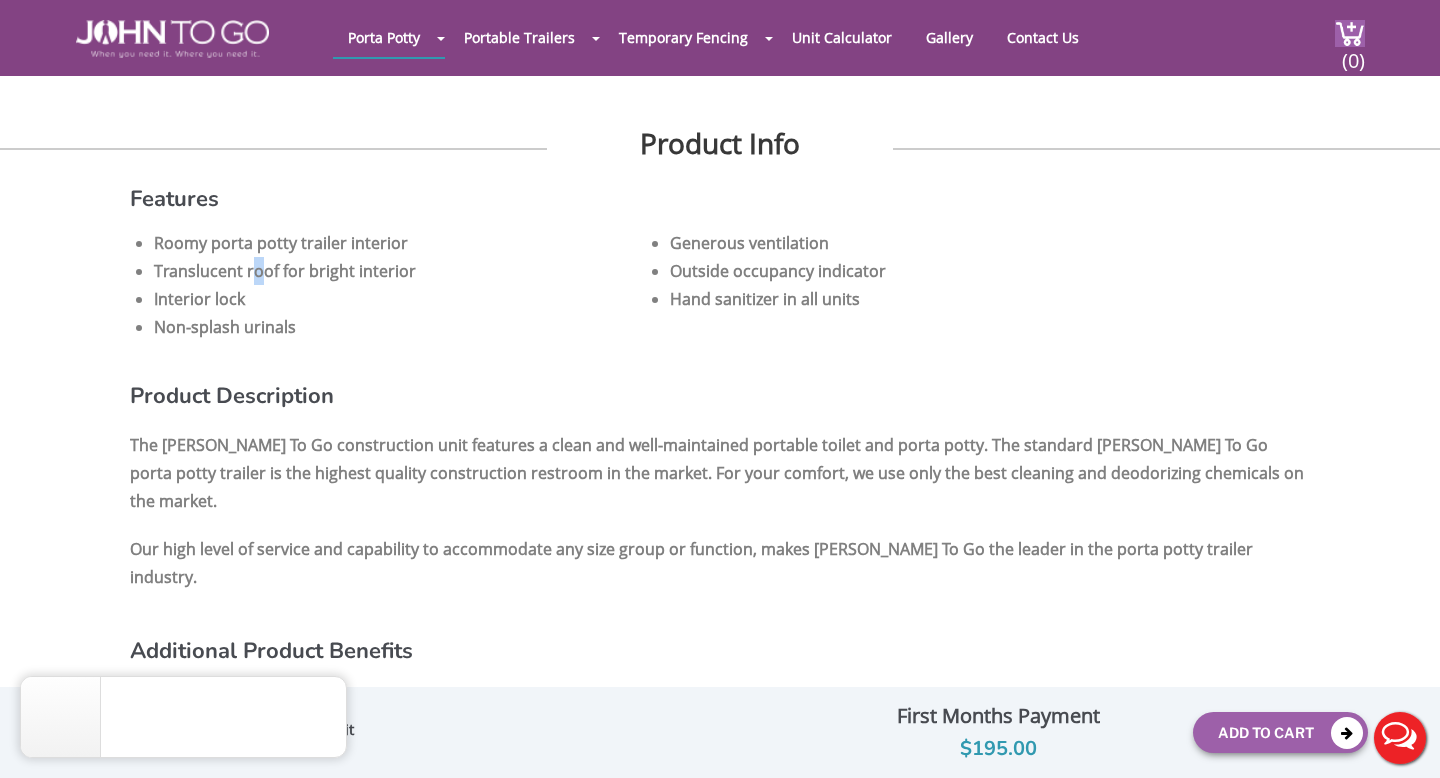 drag, startPoint x: 253, startPoint y: 272, endPoint x: 272, endPoint y: 272, distance: 19 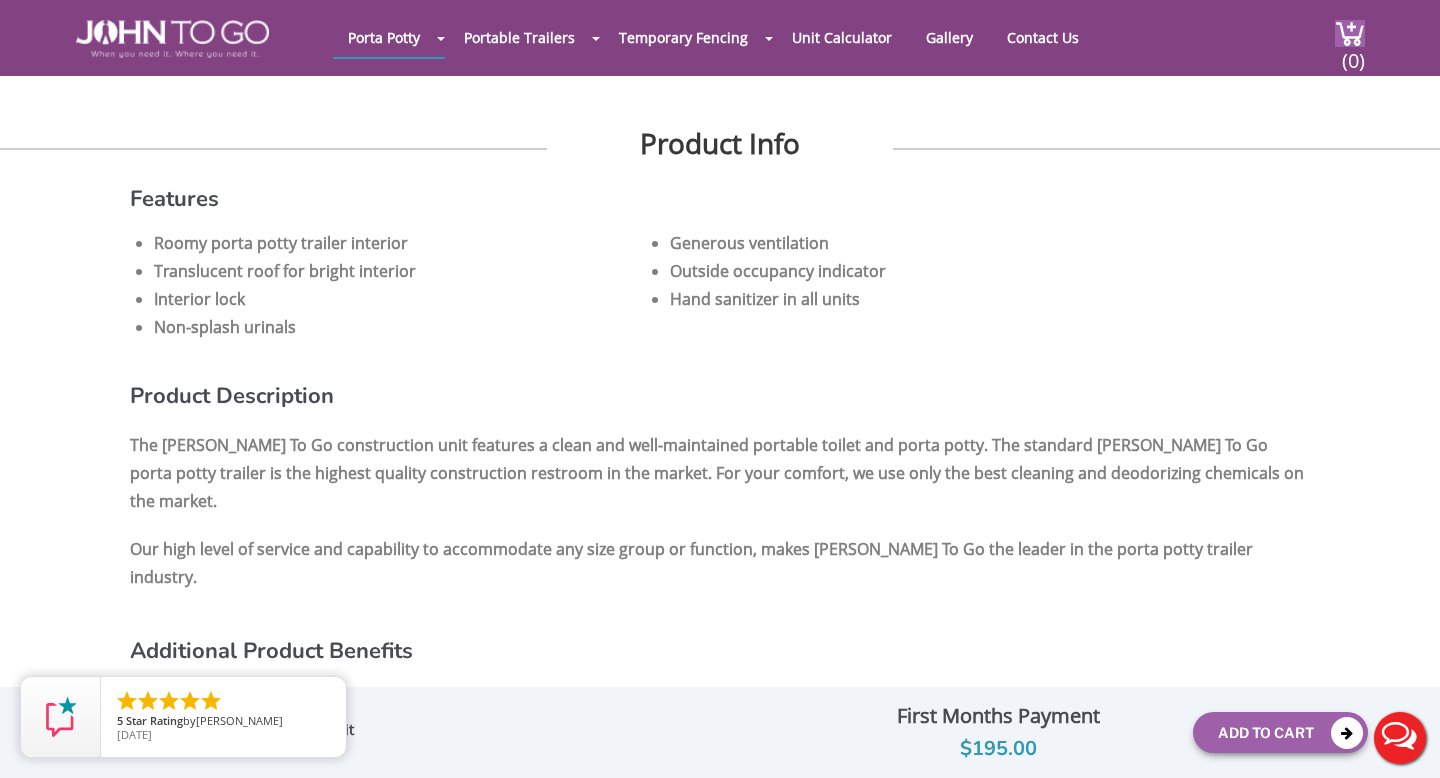 click on "Non-splash urinals" at bounding box center [400, 327] 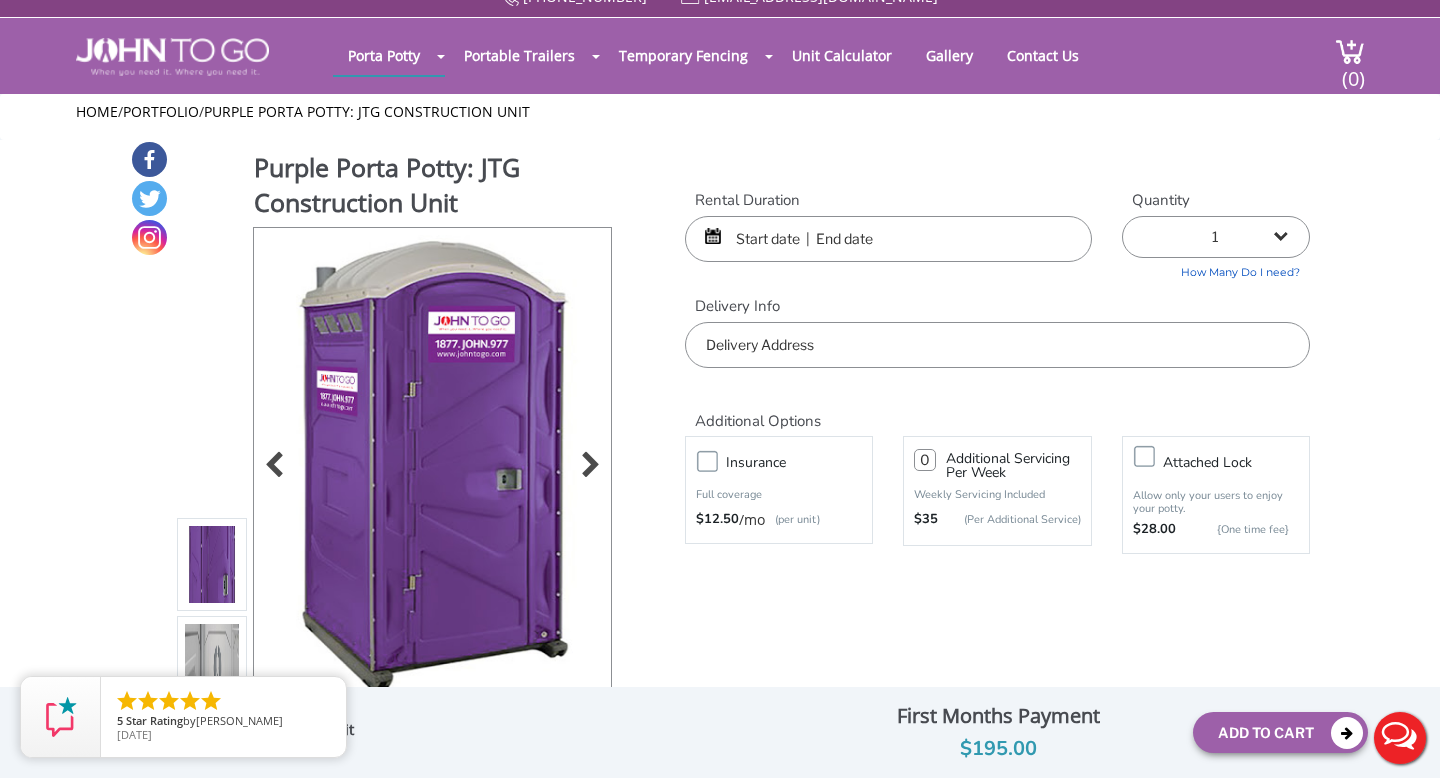 scroll, scrollTop: 0, scrollLeft: 0, axis: both 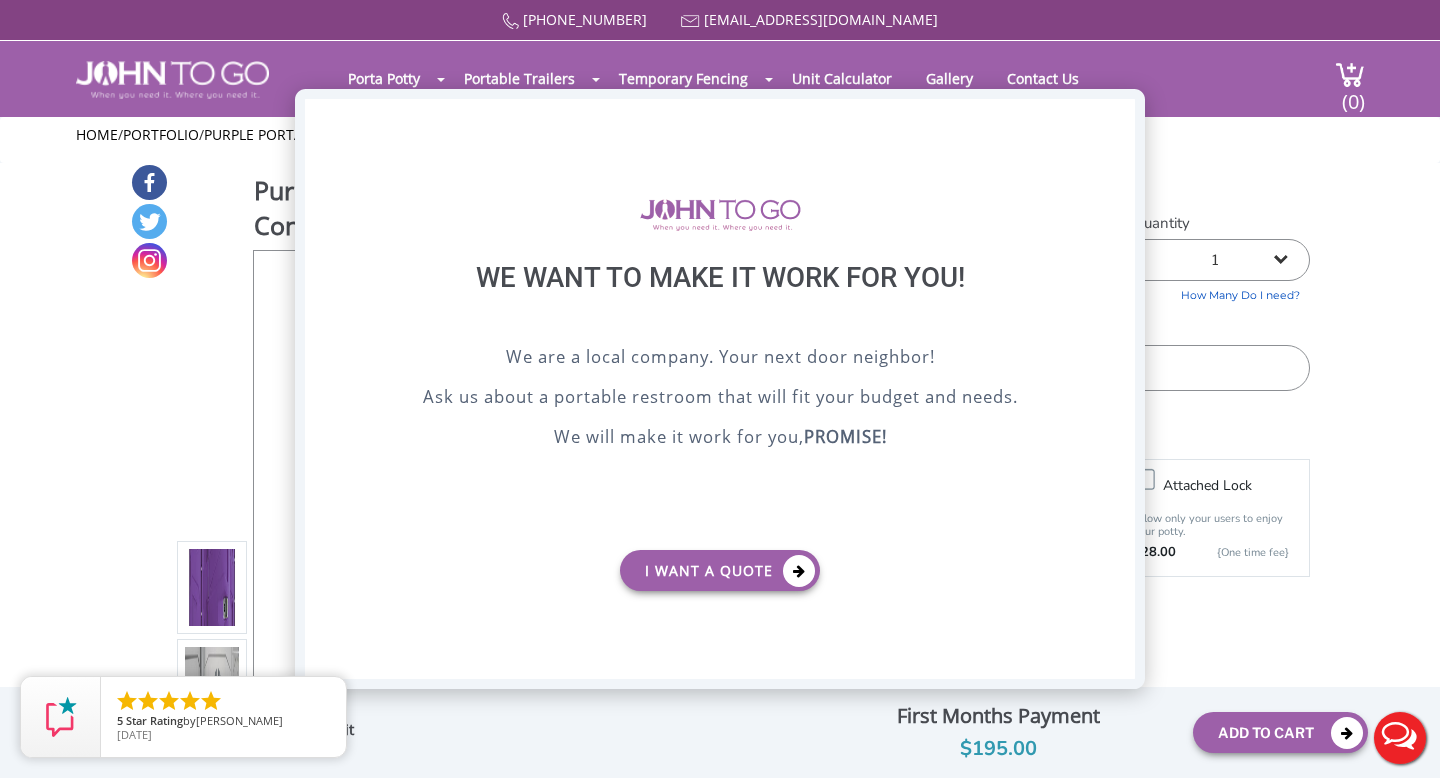 click on "X" at bounding box center [1119, 116] 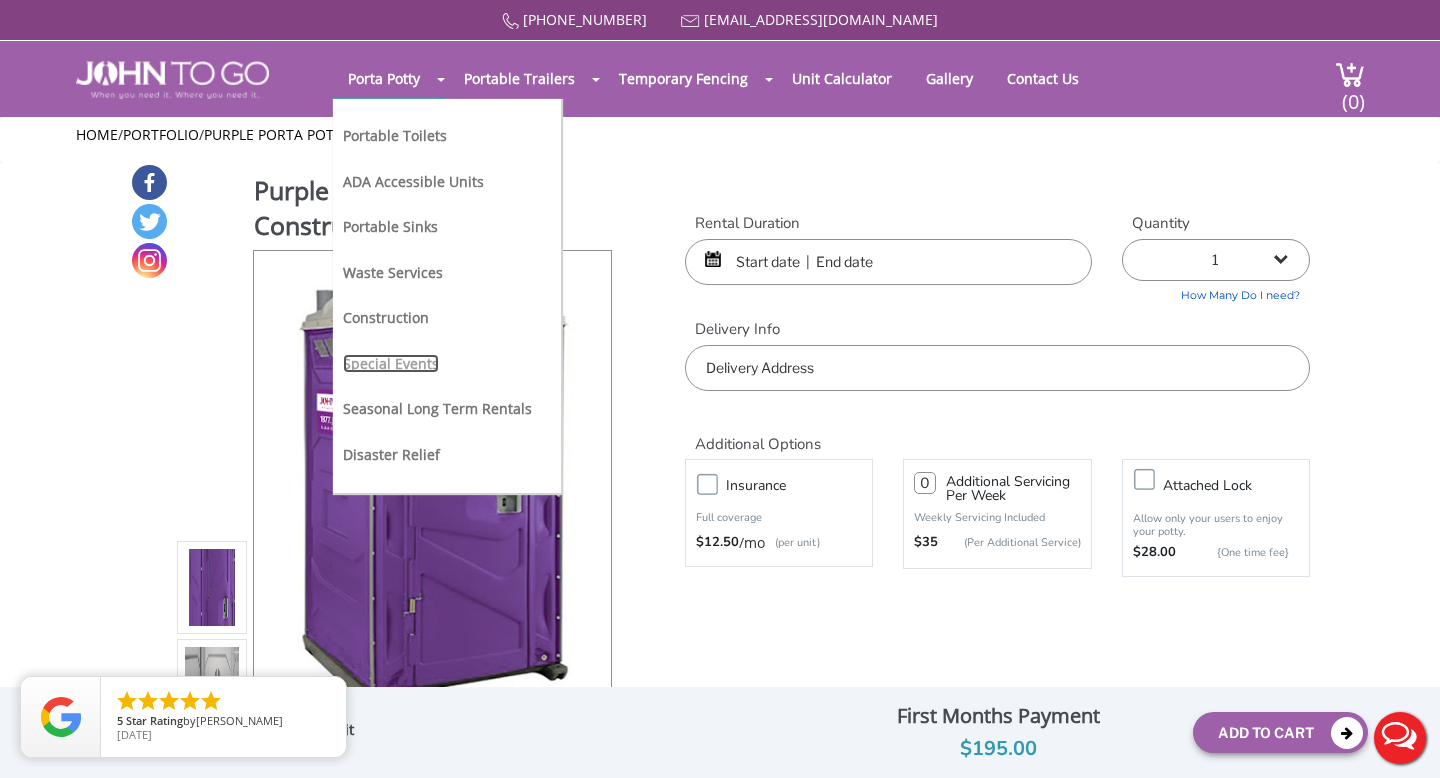 click on "Special Events" at bounding box center (391, 363) 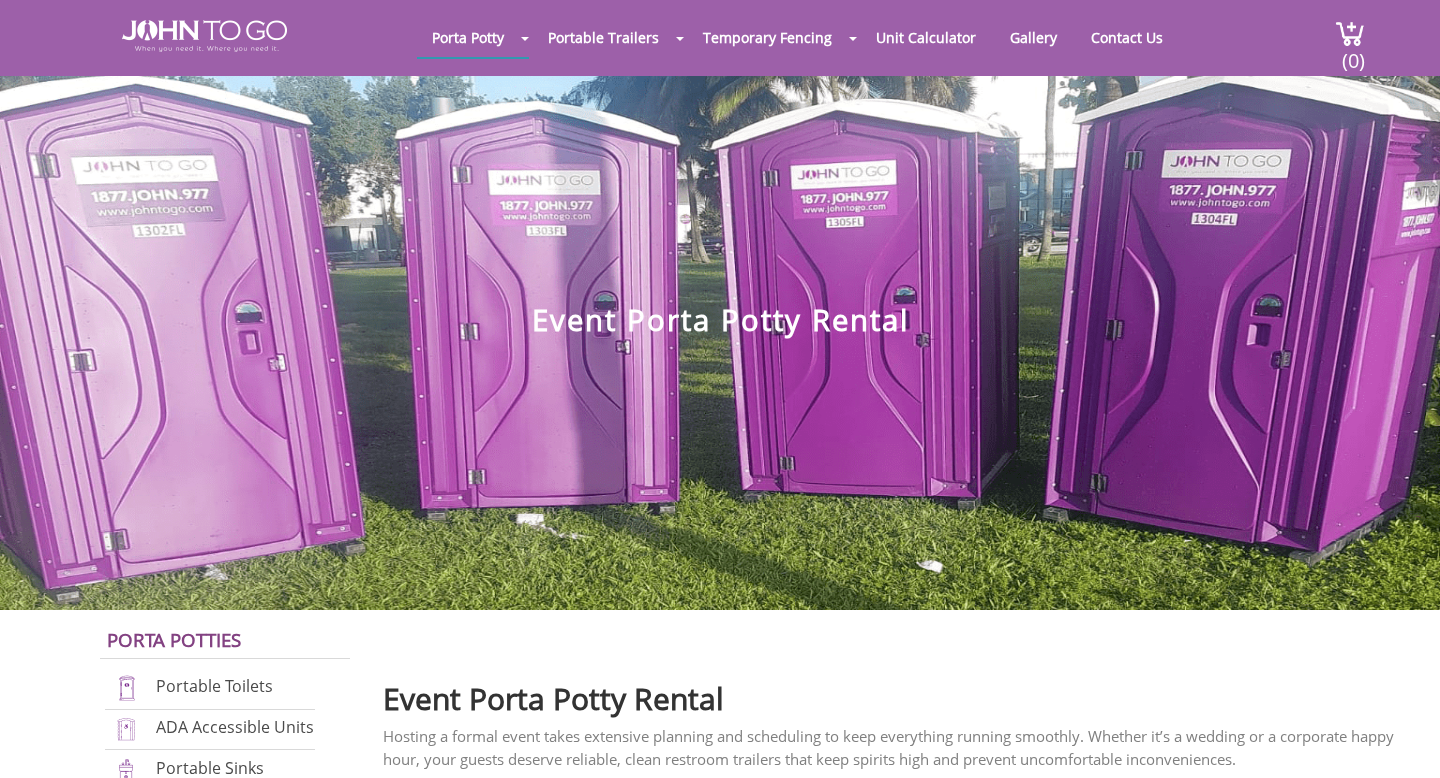 scroll, scrollTop: 0, scrollLeft: 0, axis: both 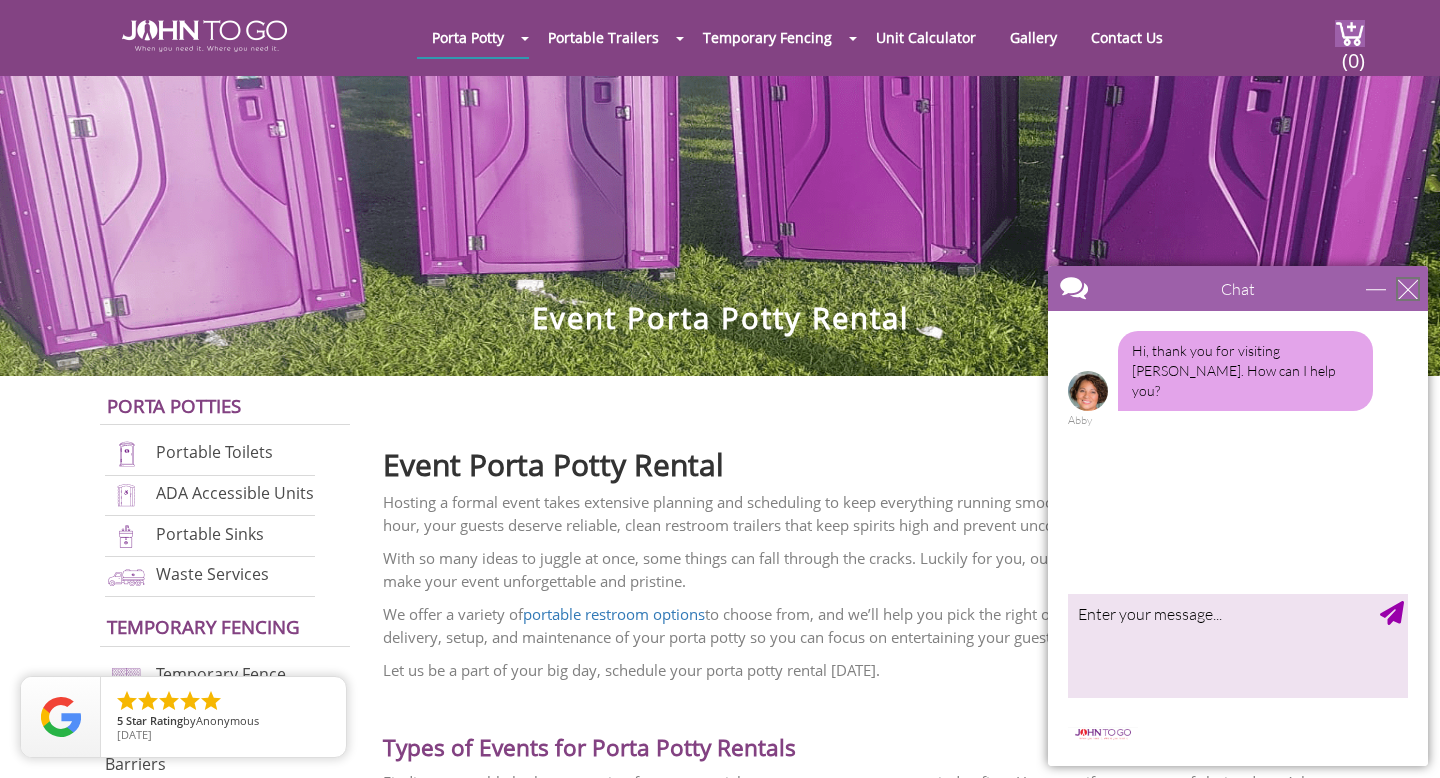 click at bounding box center [1408, 289] 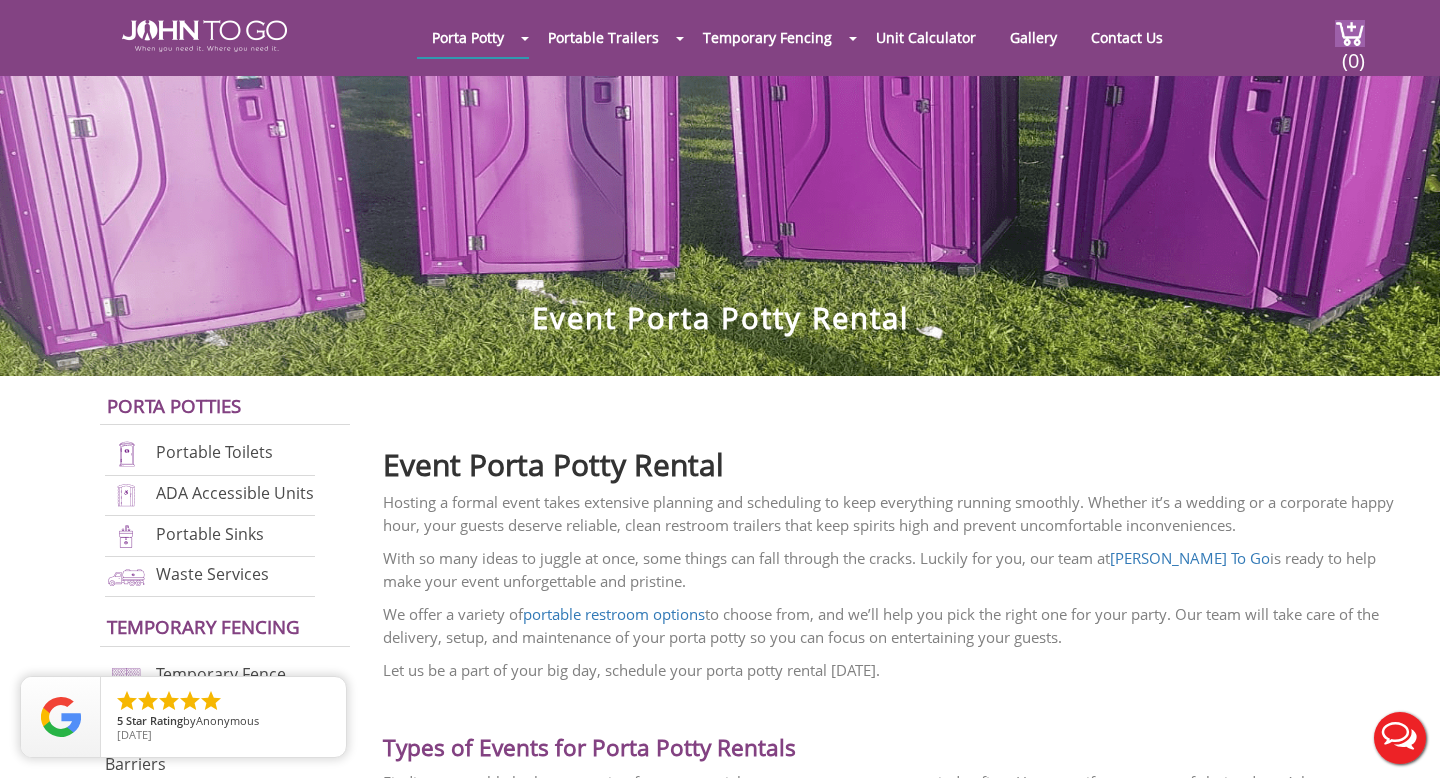 scroll, scrollTop: 0, scrollLeft: 0, axis: both 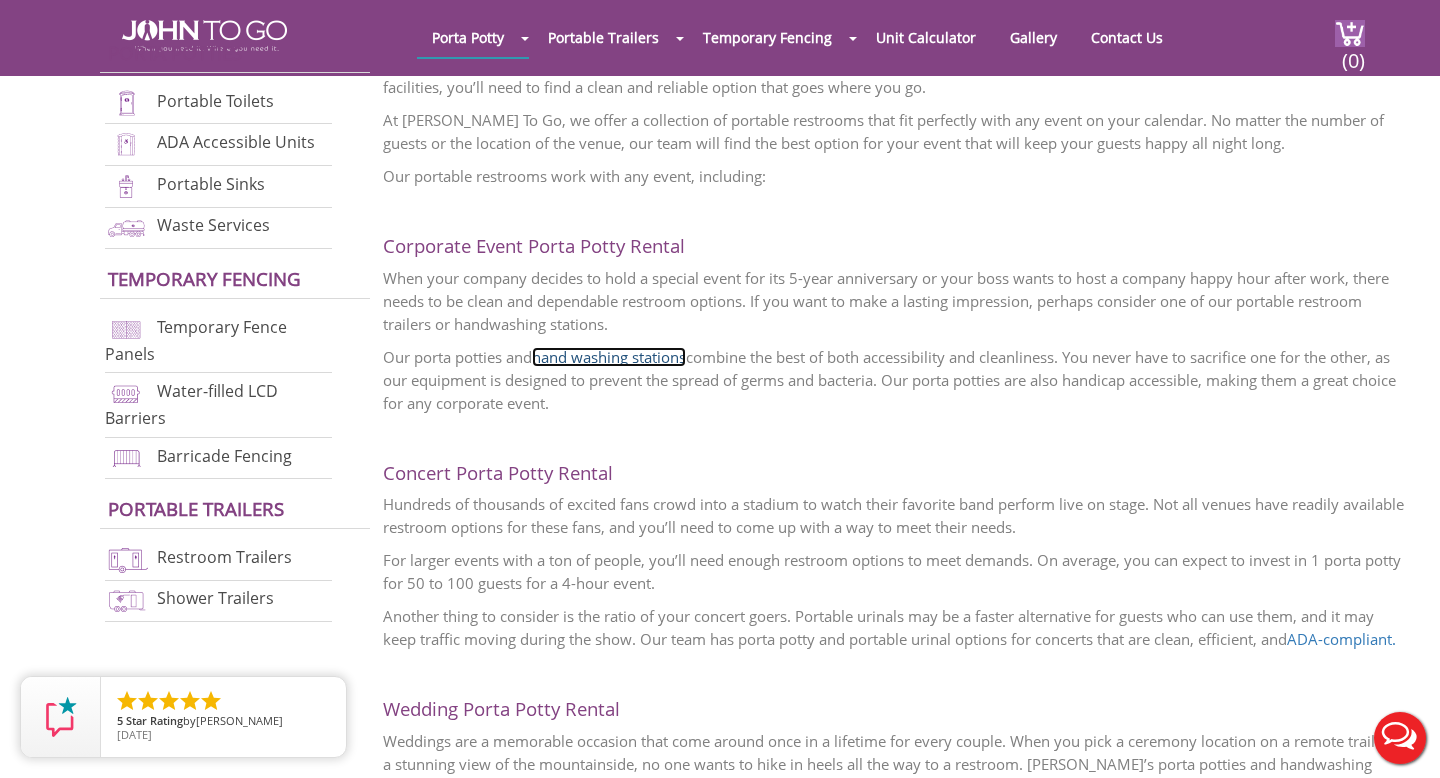 click on "hand washing stations" at bounding box center (609, 357) 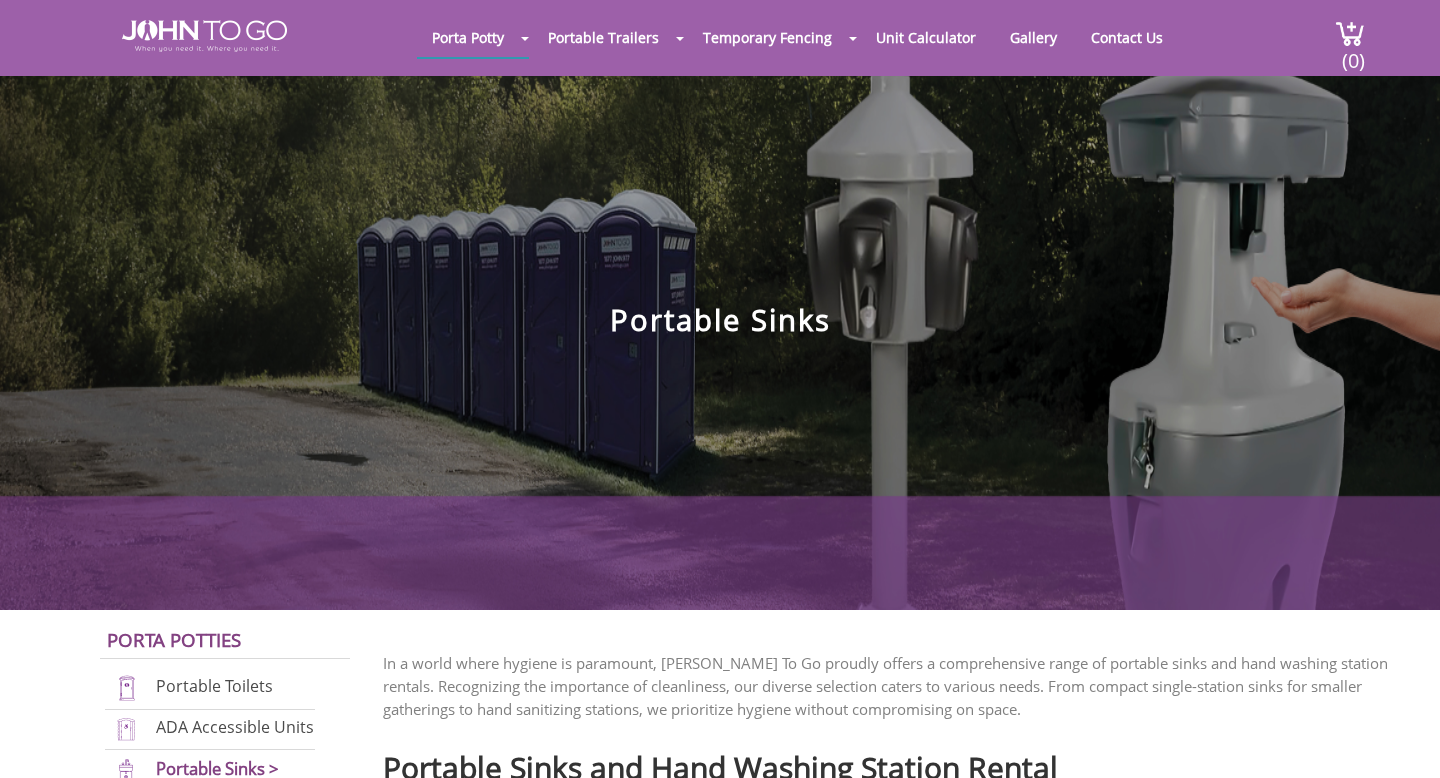 scroll, scrollTop: 0, scrollLeft: 0, axis: both 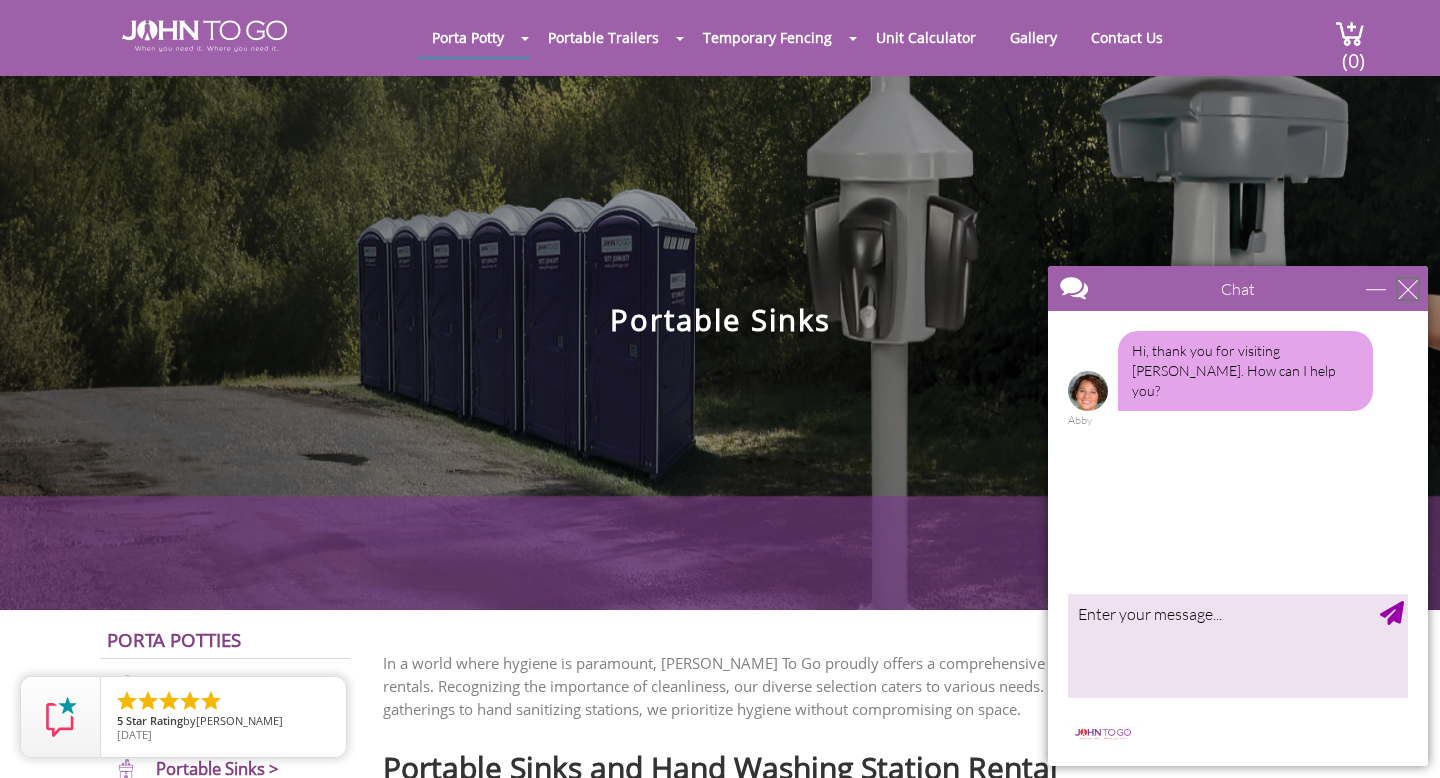 click at bounding box center (1408, 289) 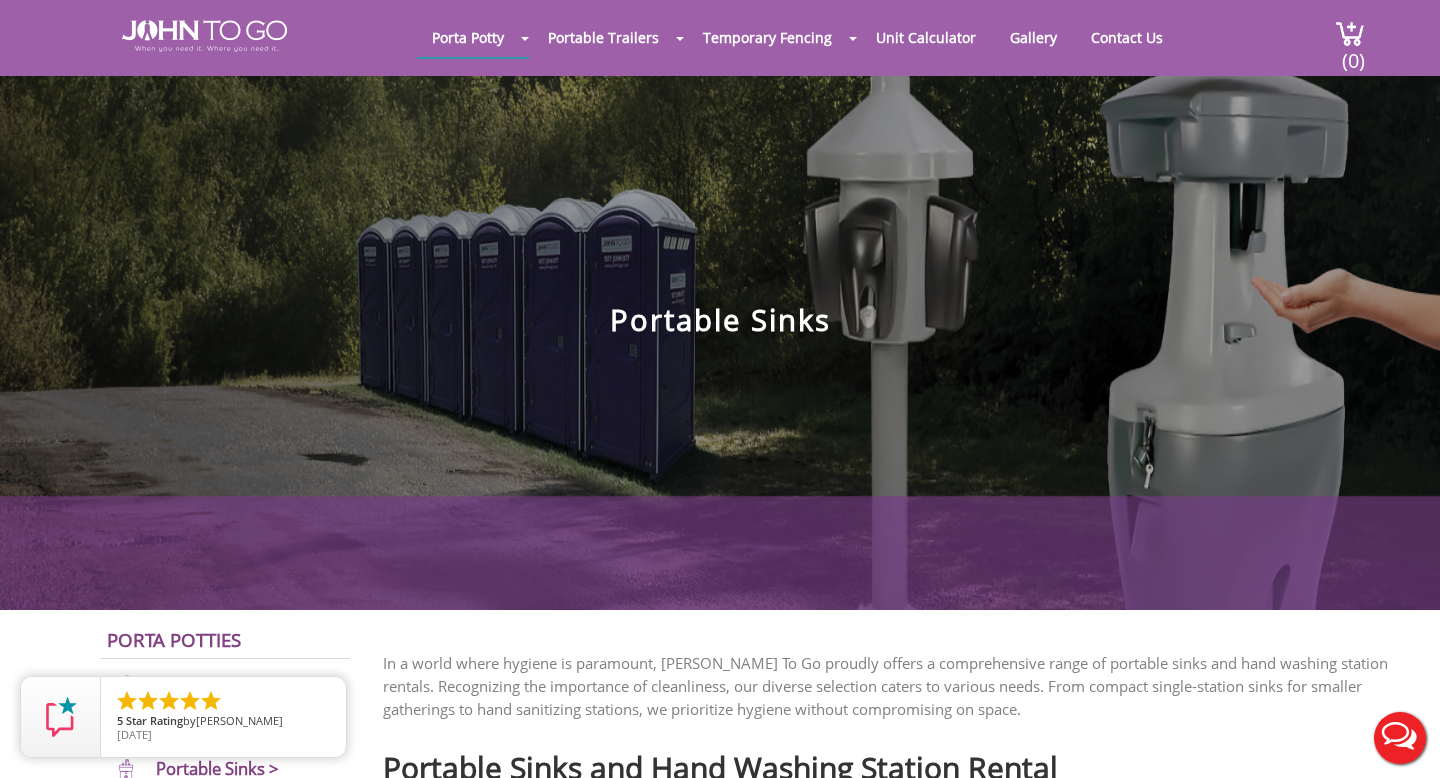 scroll, scrollTop: 0, scrollLeft: 0, axis: both 